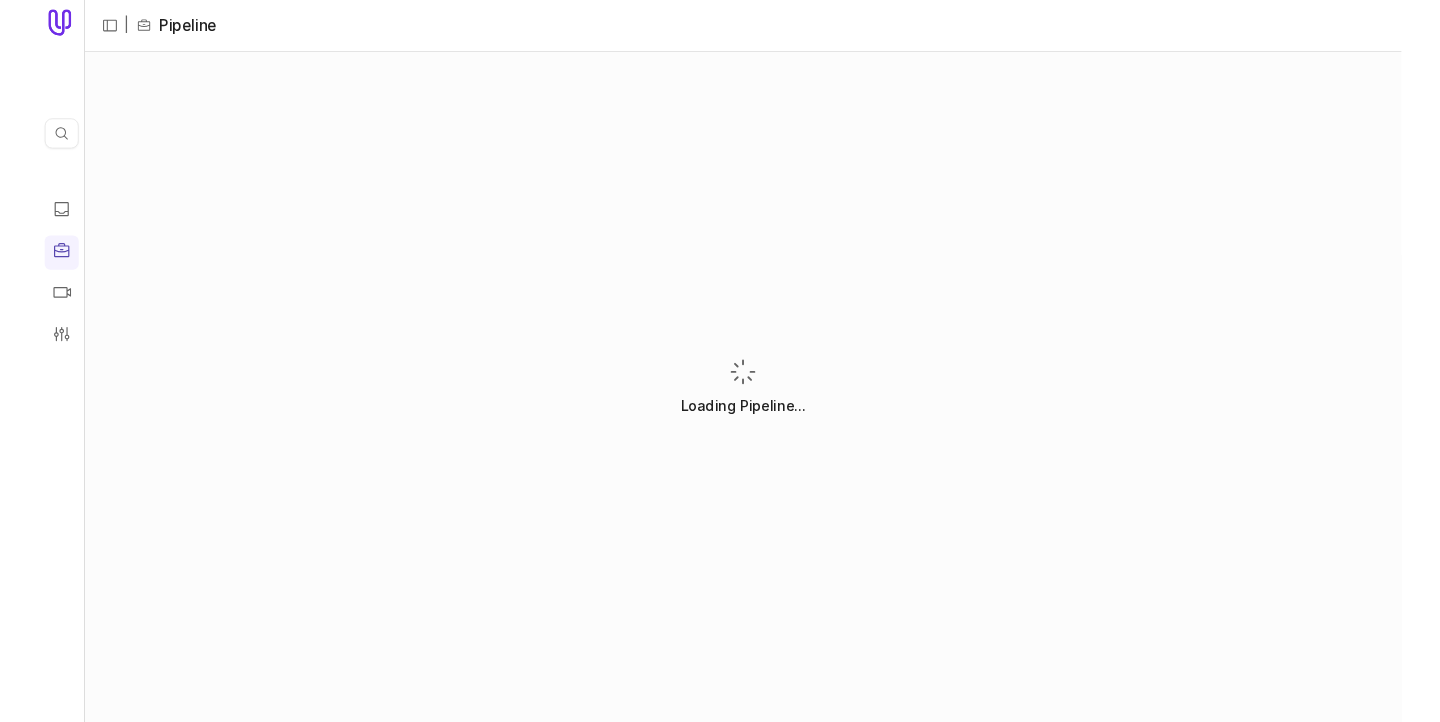 scroll, scrollTop: 0, scrollLeft: 0, axis: both 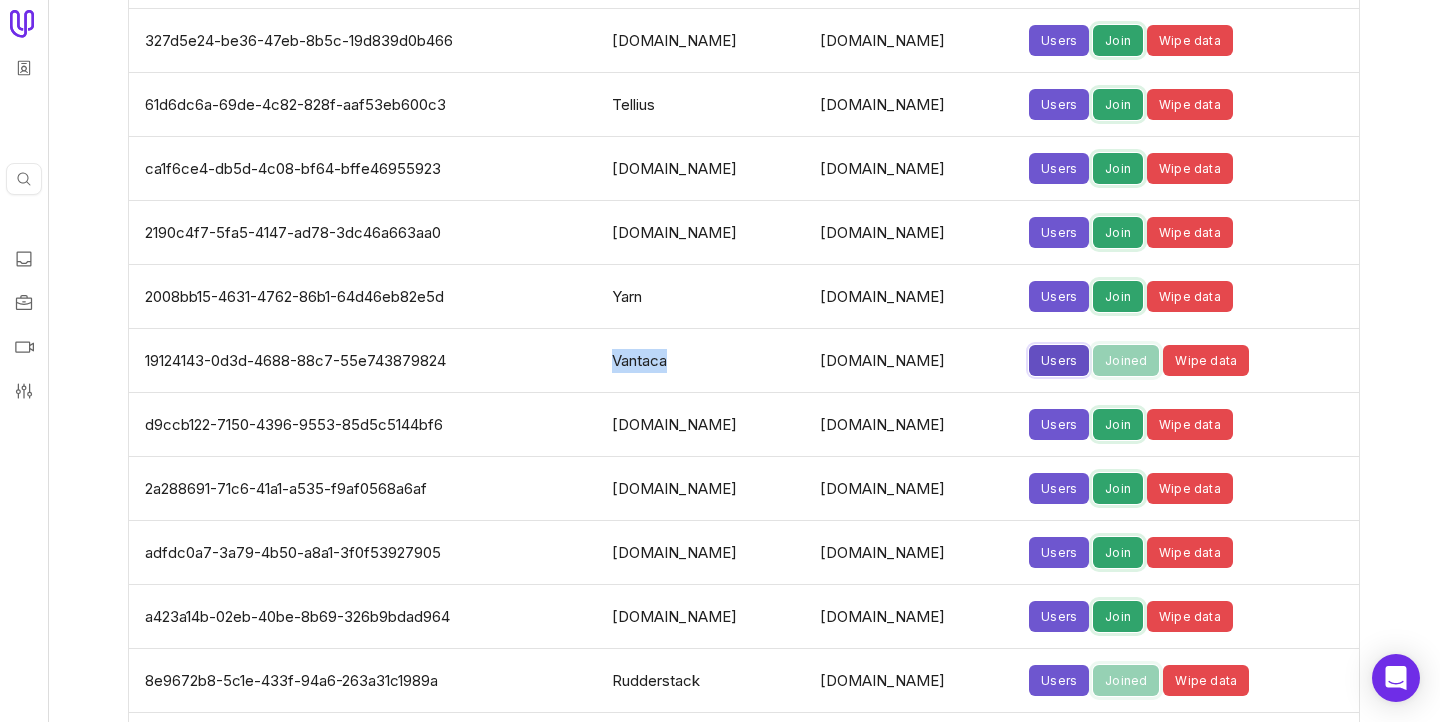 click on "Users" at bounding box center (1059, 360) 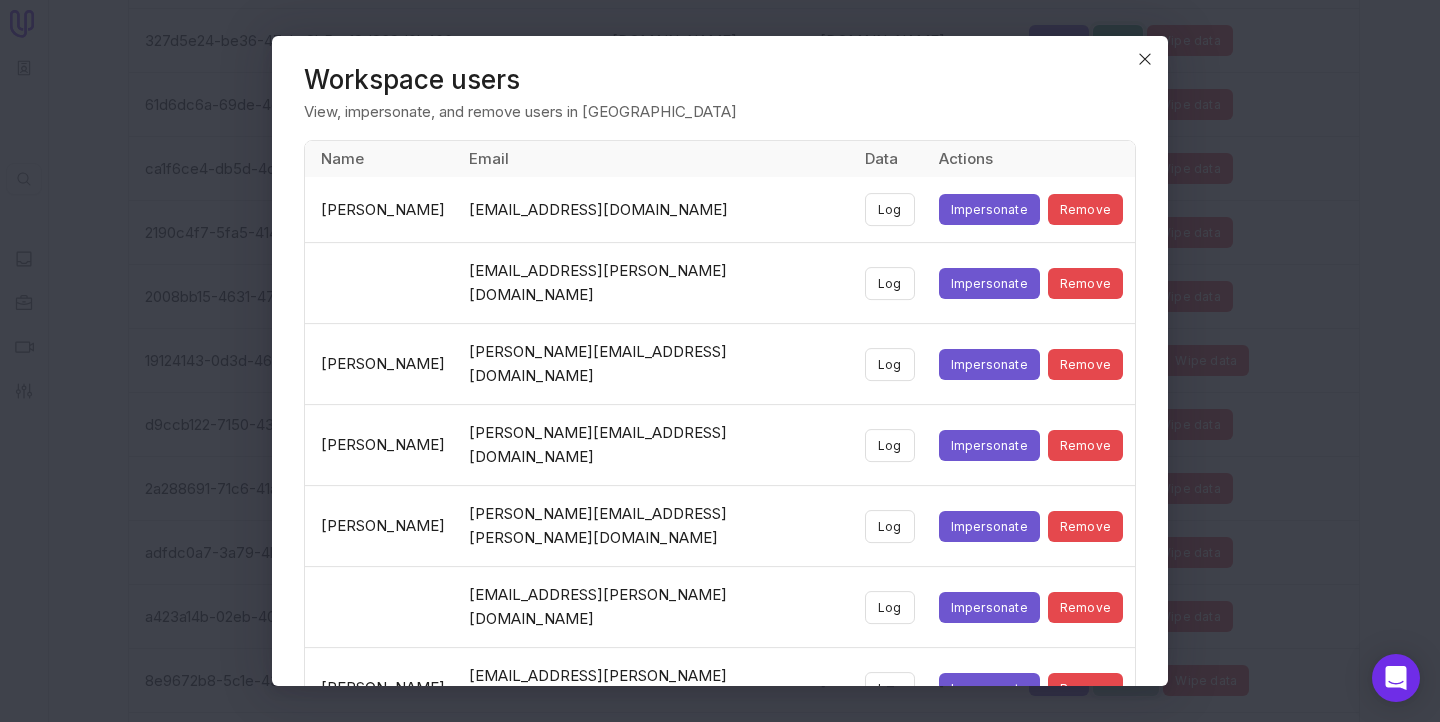scroll, scrollTop: 5817, scrollLeft: 0, axis: vertical 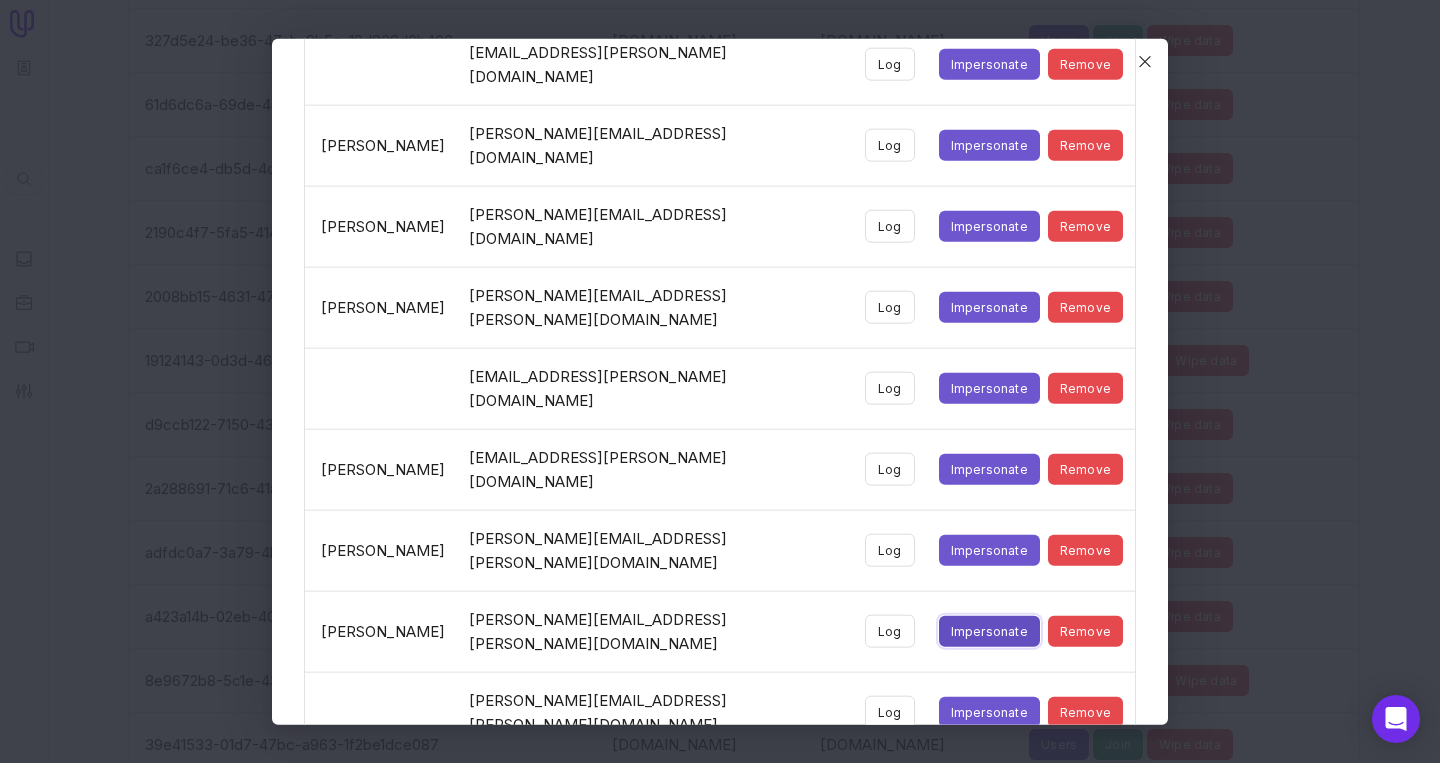 click on "Impersonate" at bounding box center [989, 631] 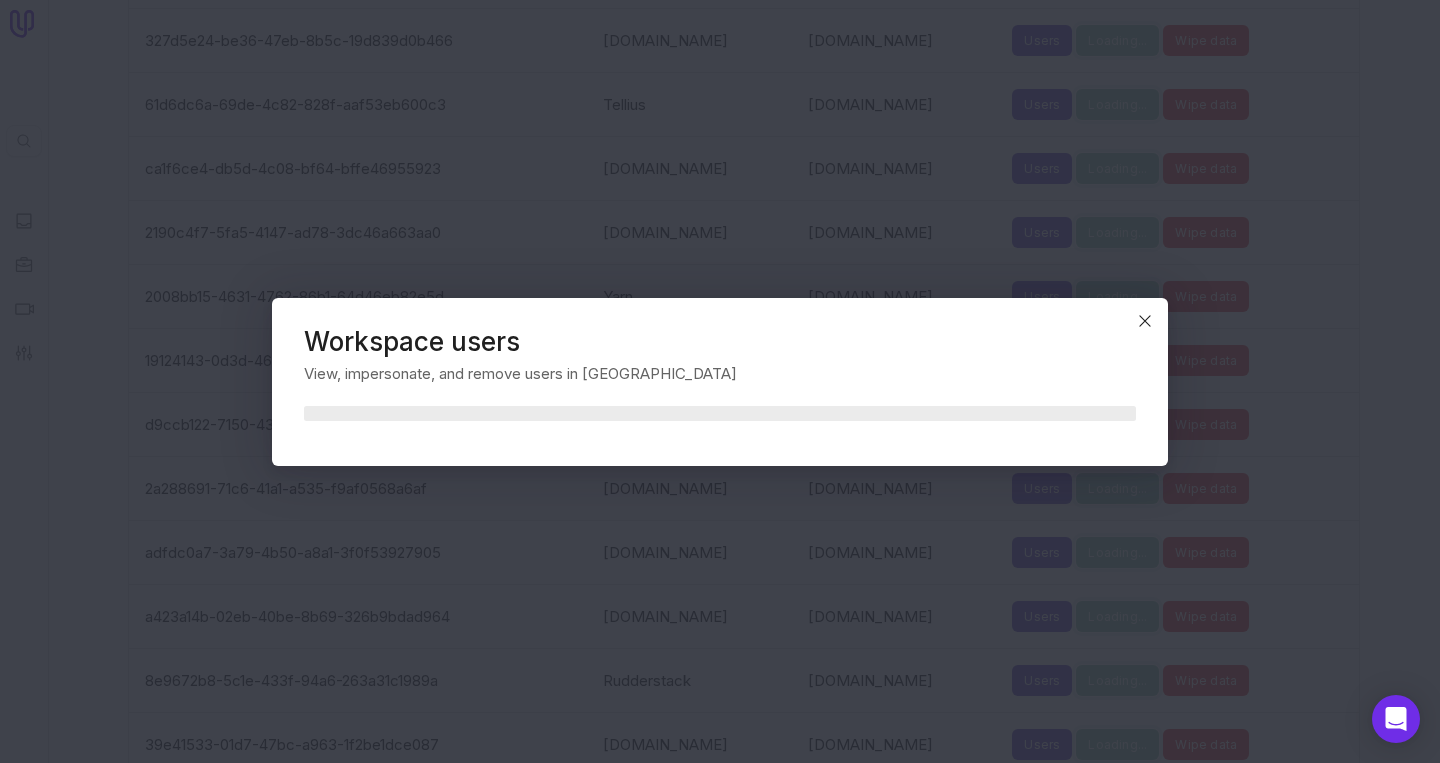 scroll, scrollTop: 0, scrollLeft: 0, axis: both 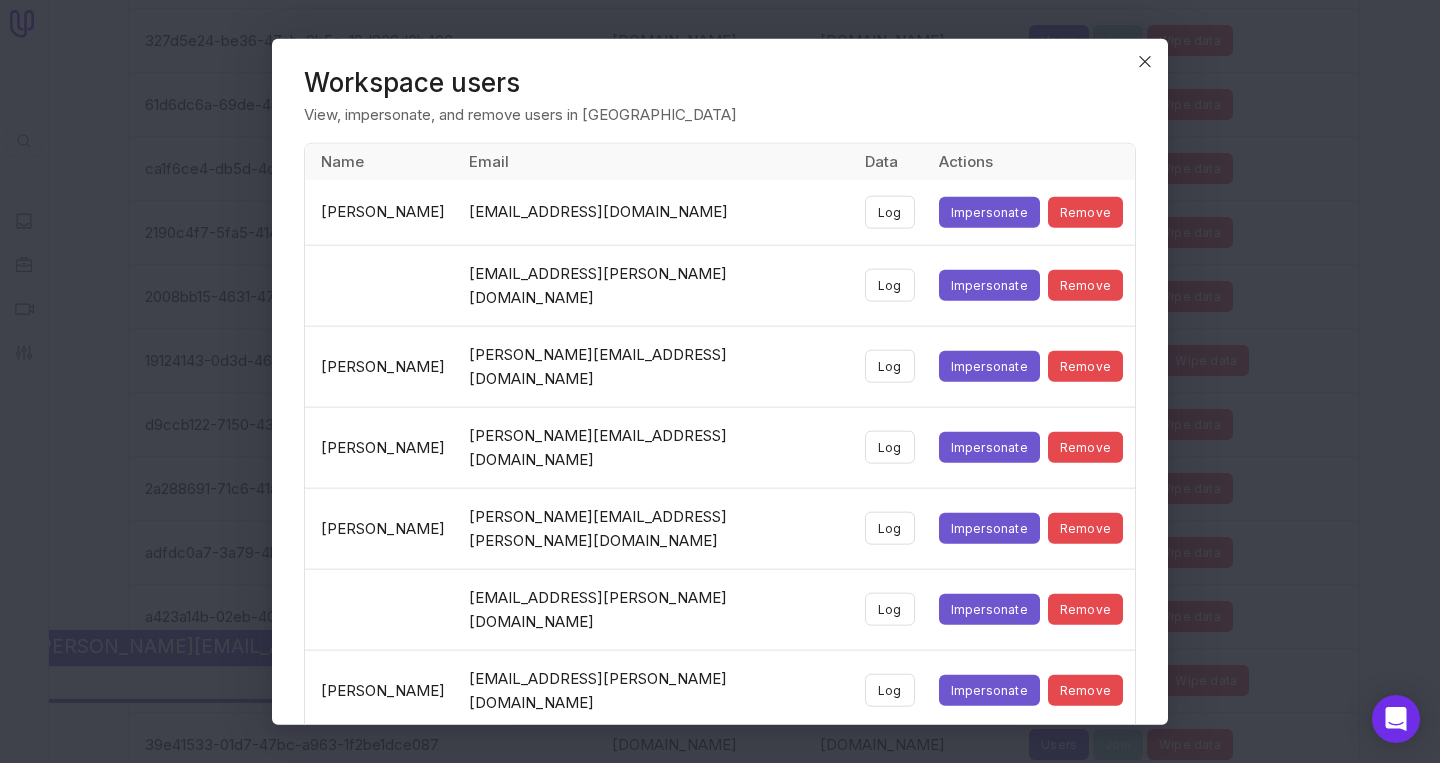 click on "Quick search... ⌘ K Admin Organizations New organization ID Logo Name Domain Actions 1b6151e7-438a-45f5-bfc3-374d3dca6163 N/A rallyuxr.com rallyuxr.com Edit ffe85dd7-b154-4269-80e0-f3f5ec4589dc N/A algebraiclabs.com algebraiclabs.com Edit 85861500-ba53-44b4-a1dc-972c60a13bcd N/A Aerotime aerotime.com Edit 0c591aca-551b-418b-910c-67e2ef1d52d3 N/A apiarydigital.com apiarydigital.com Edit 7ba62720-a21f-4244-bc0b-53a11f0bc38c N/A Loop loop.com Edit ab8edefa-d4fb-4e30-b028-4ba2059ce5a0 N/A Useful-Beta useful-beta.app Edit 2f76651f-6ccb-49b4-a55e-1572dcd30b61 N/A exorva.com exorva.com Edit e78e7873-d5e9-49a6-b5bd-c8ad6ac7da80 N/A parea.ai parea.ai Edit 268c53f6-b337-40ed-ad40-0165734d7459 N/A Tremendous tremendous.com Edit 2f4bb218-91b3-4fe8-bf47-c204def96f13 N/A puncontent.agency puncontent.agency Edit a62defa4-24a2-414b-b970-b901584a84ff N/A onomondo.com onomondo.com Edit a7632b53-76b6-41bc-8747-8382d0112de5 N/A Toast toasttab.com Edit 534eed24-3d45-4363-8f51-649227ff9df1 N/A synlabs.nl synlabs.nl Edit N/A Edit" at bounding box center [720, 381] 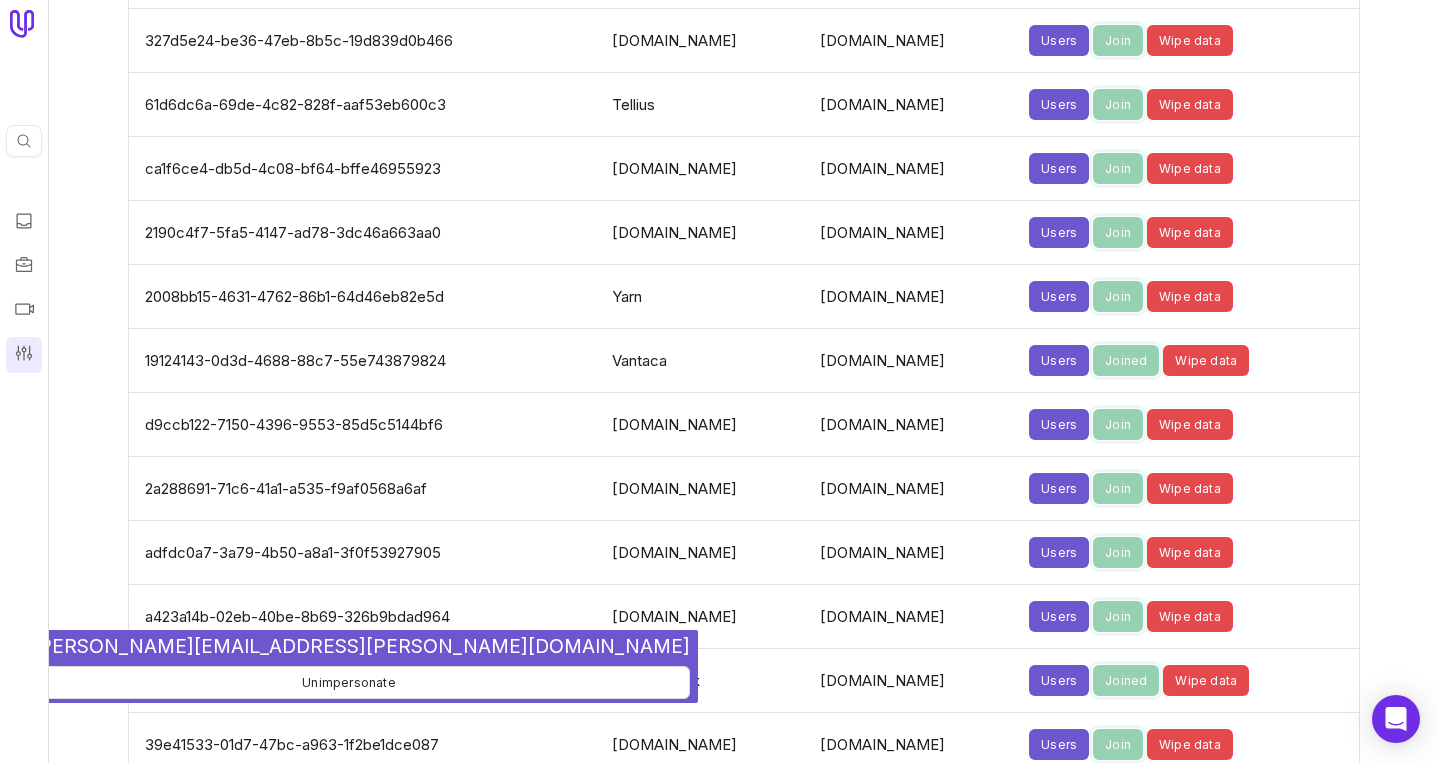 click 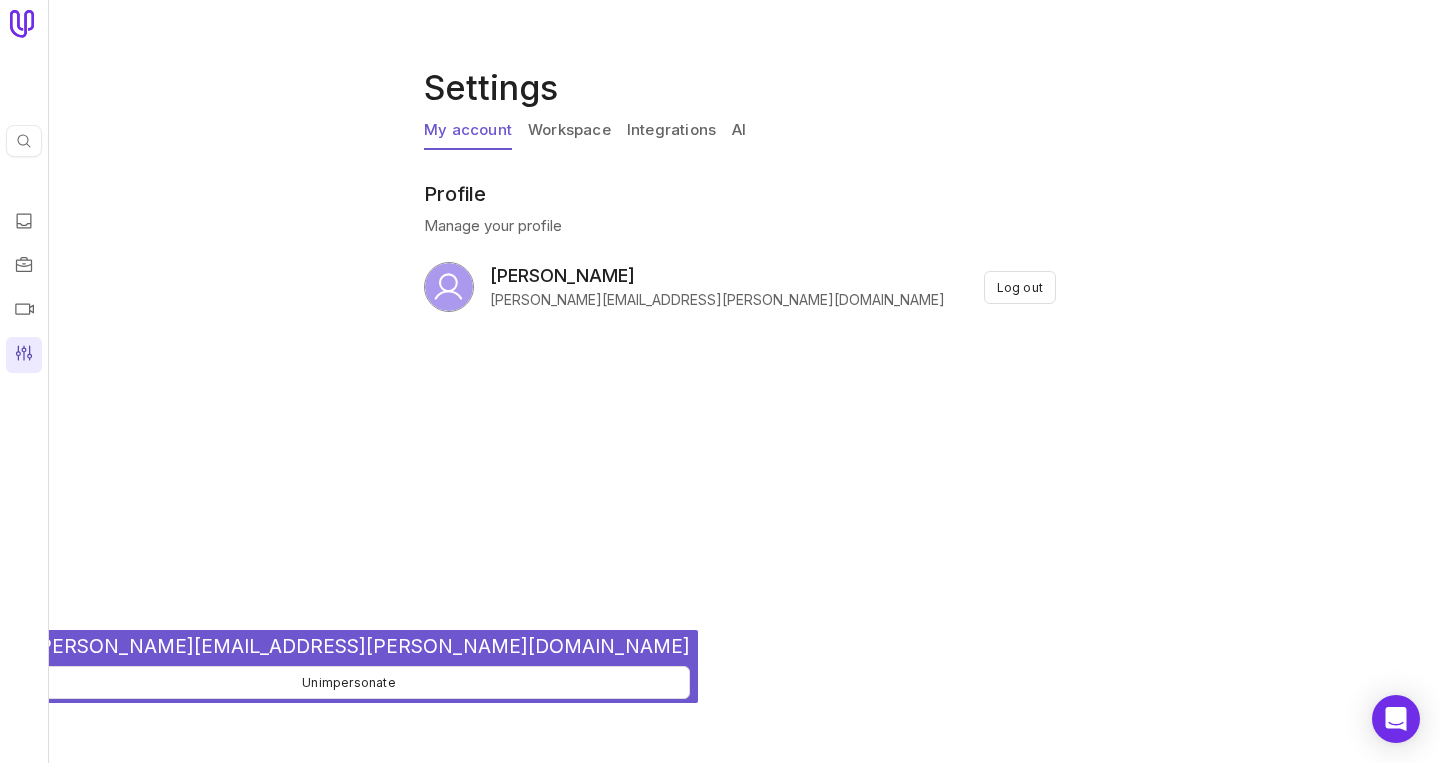 click on "Workspace" at bounding box center [569, 131] 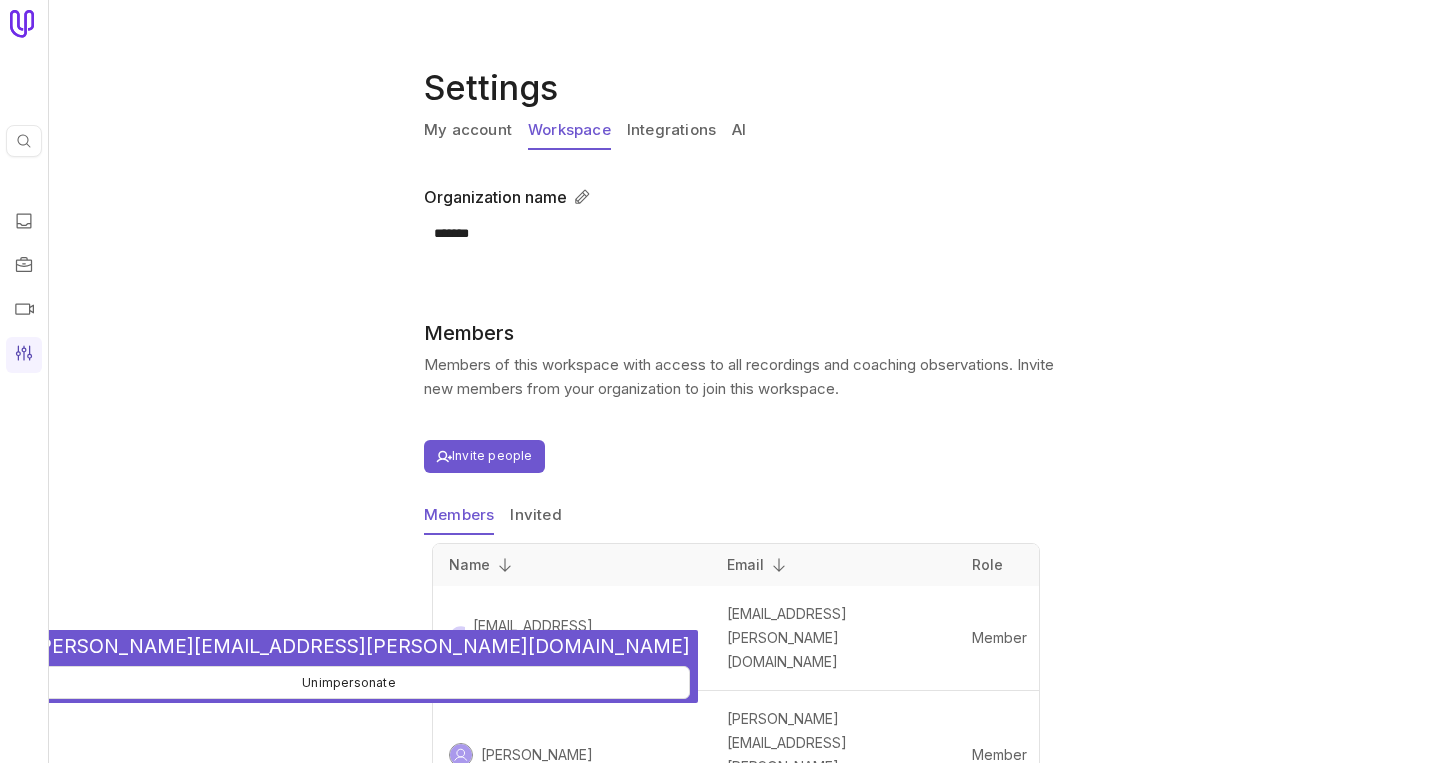 scroll, scrollTop: 0, scrollLeft: 0, axis: both 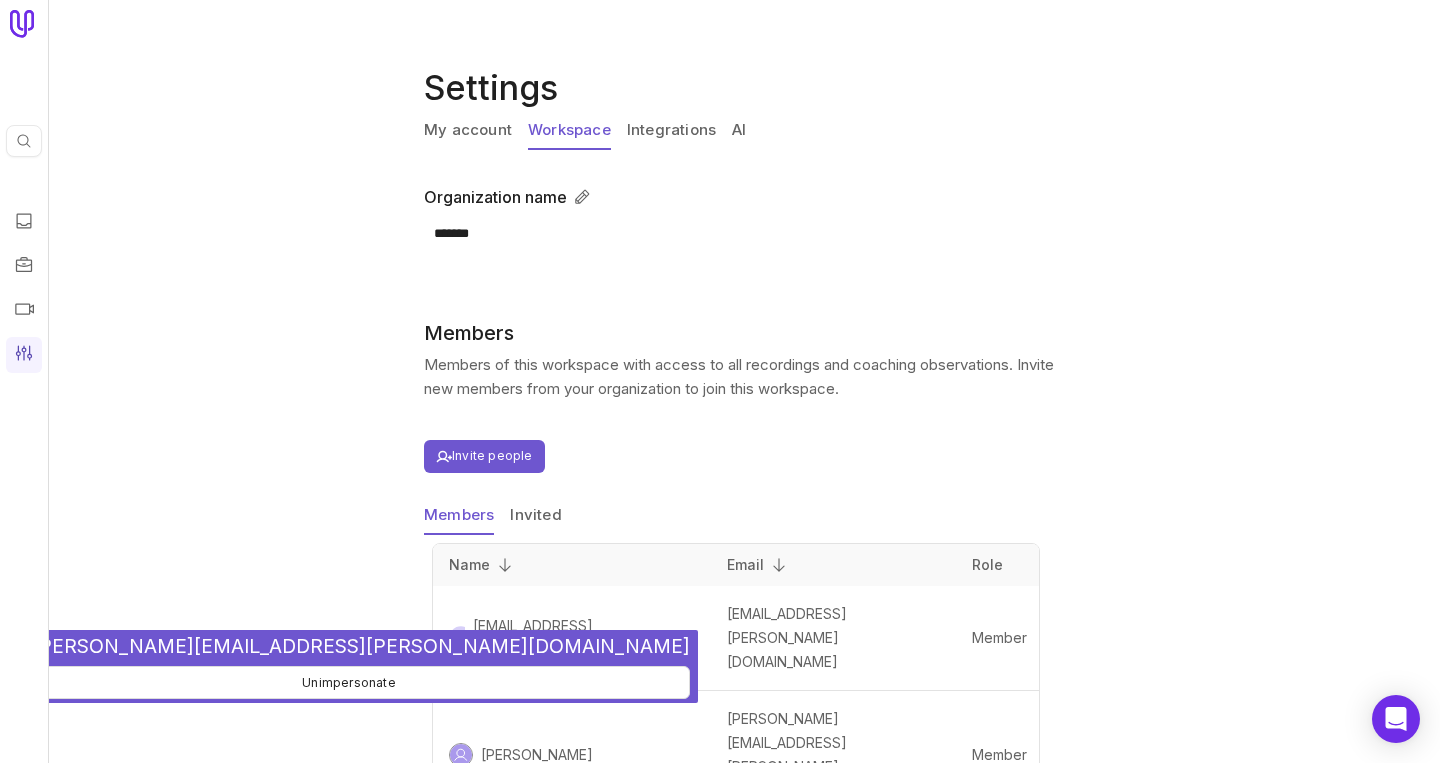 click on "My account" at bounding box center (468, 131) 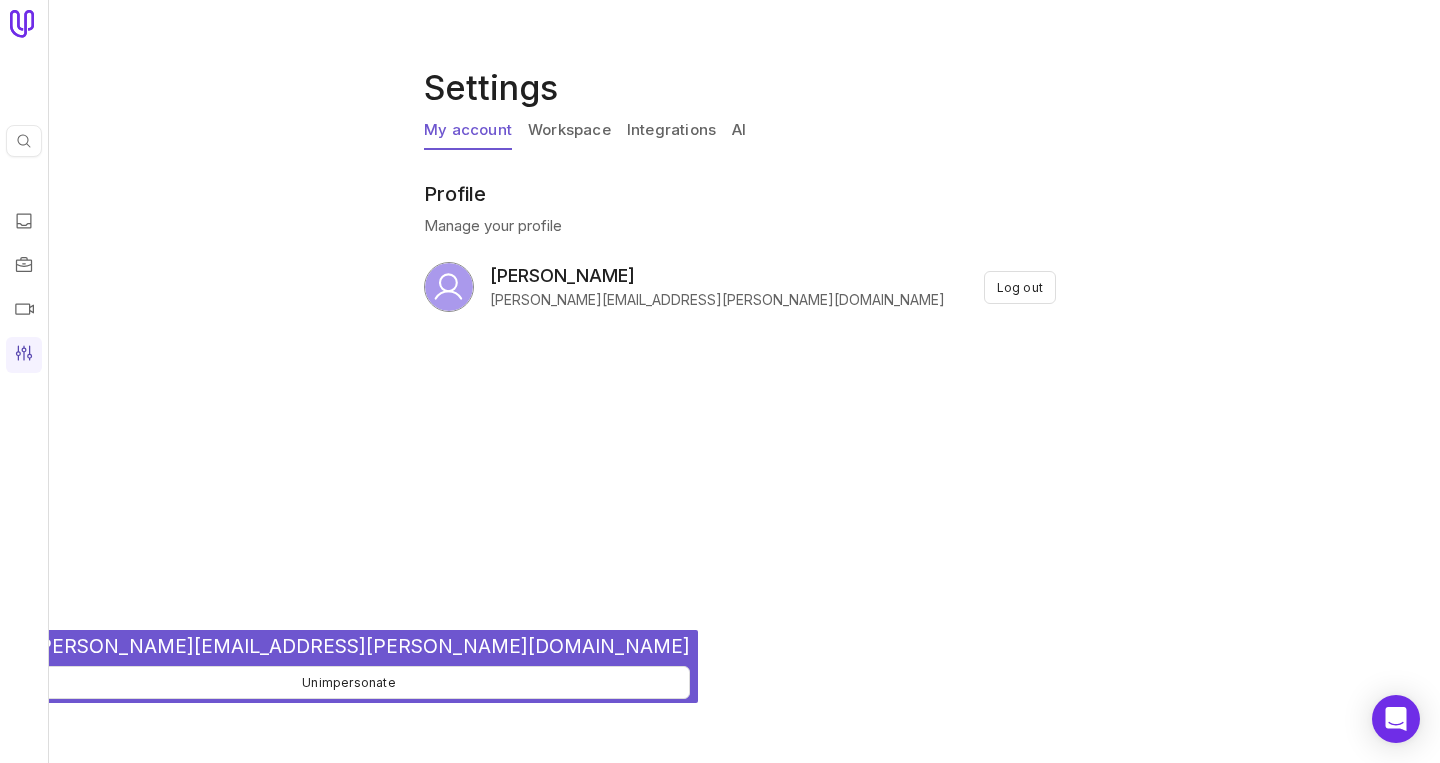 click on "Workspace" at bounding box center [569, 131] 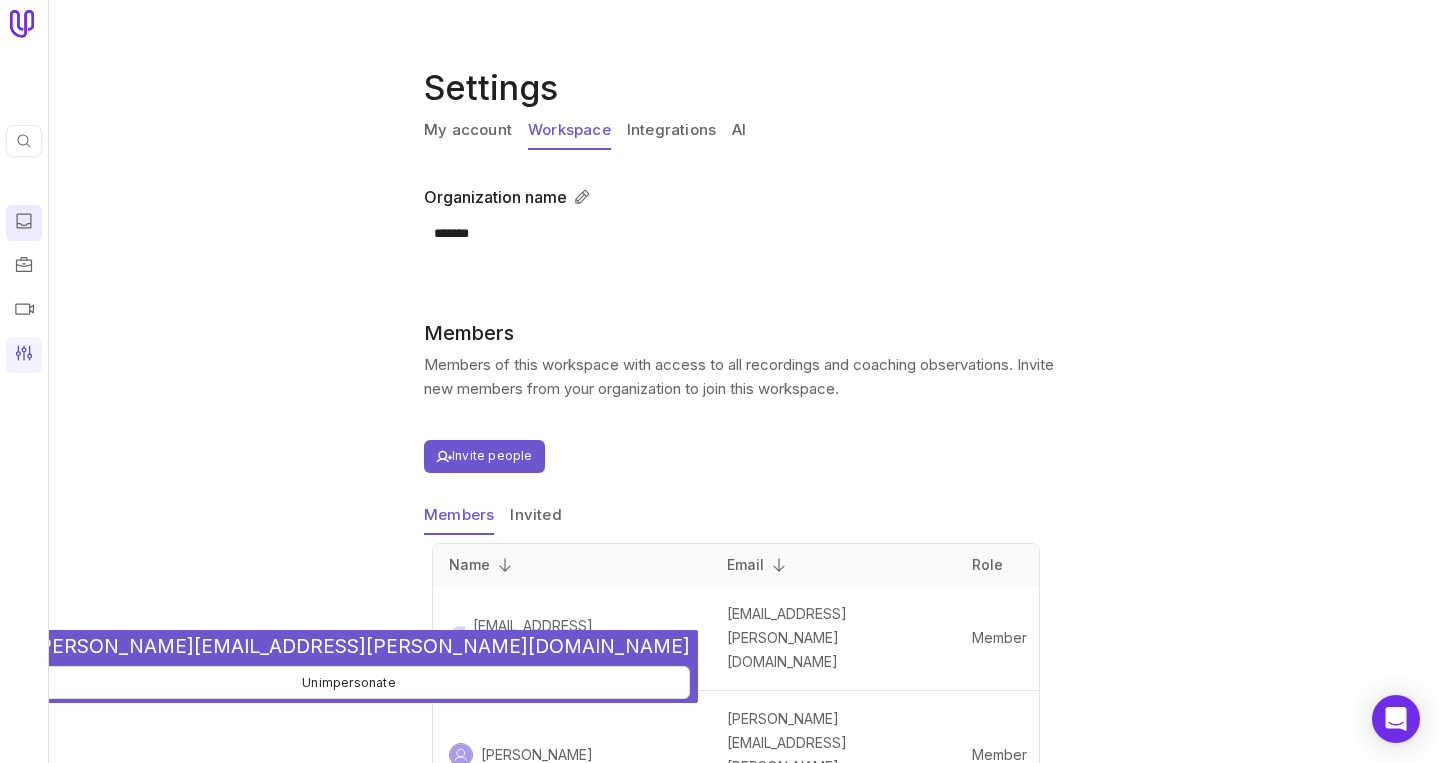 click at bounding box center [24, 223] 